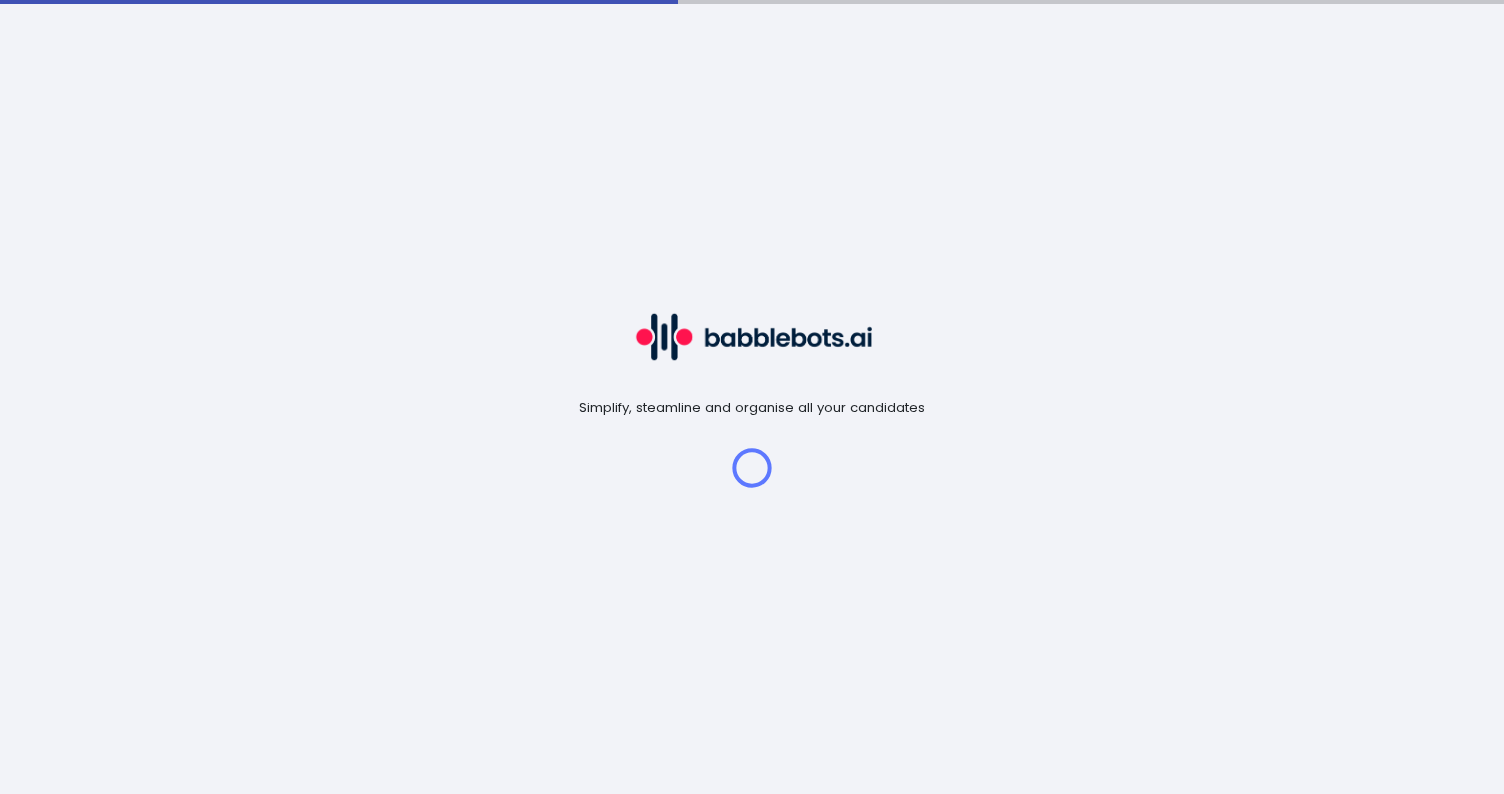 scroll, scrollTop: 0, scrollLeft: 0, axis: both 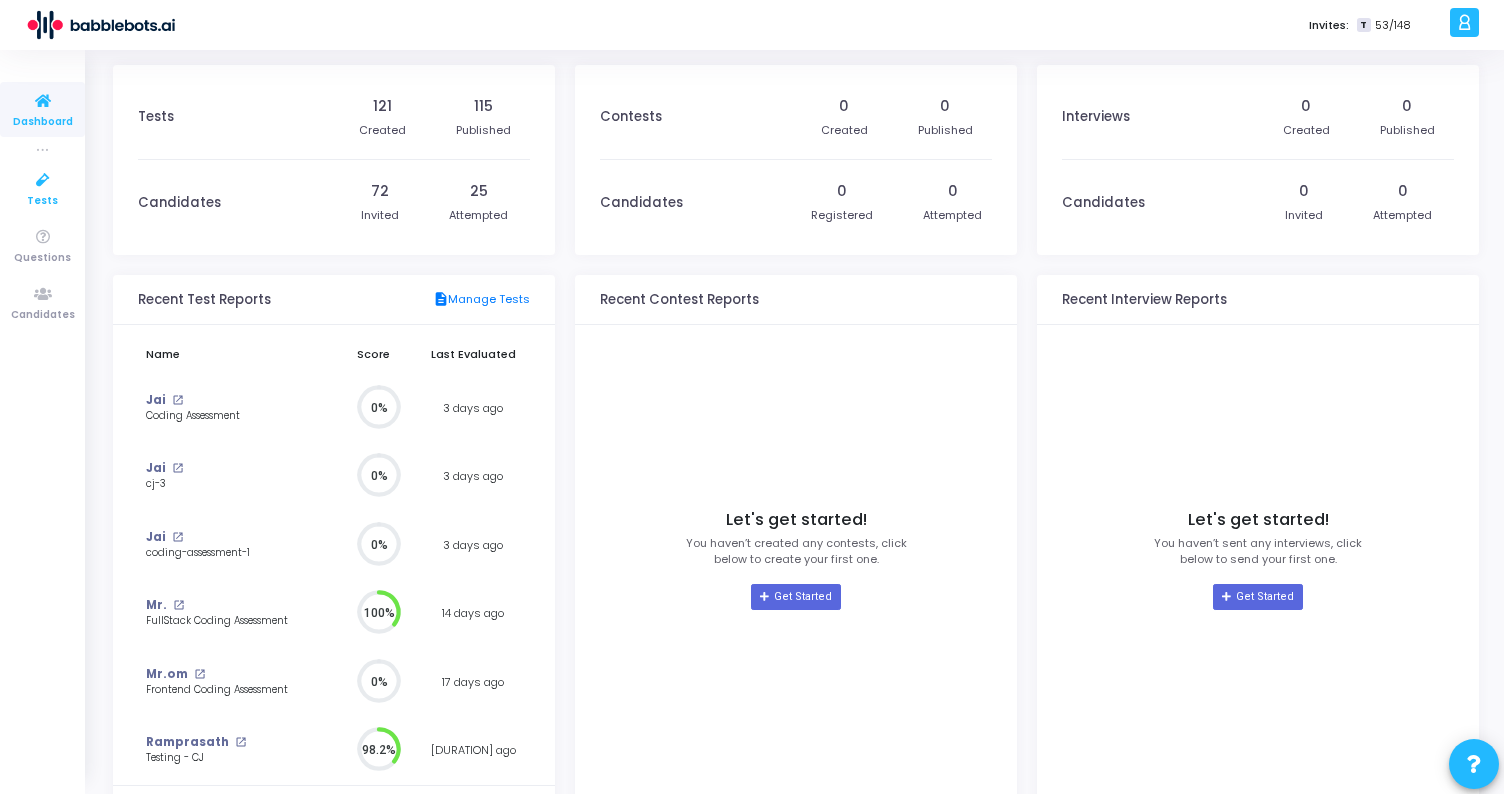 click on "Tests" at bounding box center (42, 201) 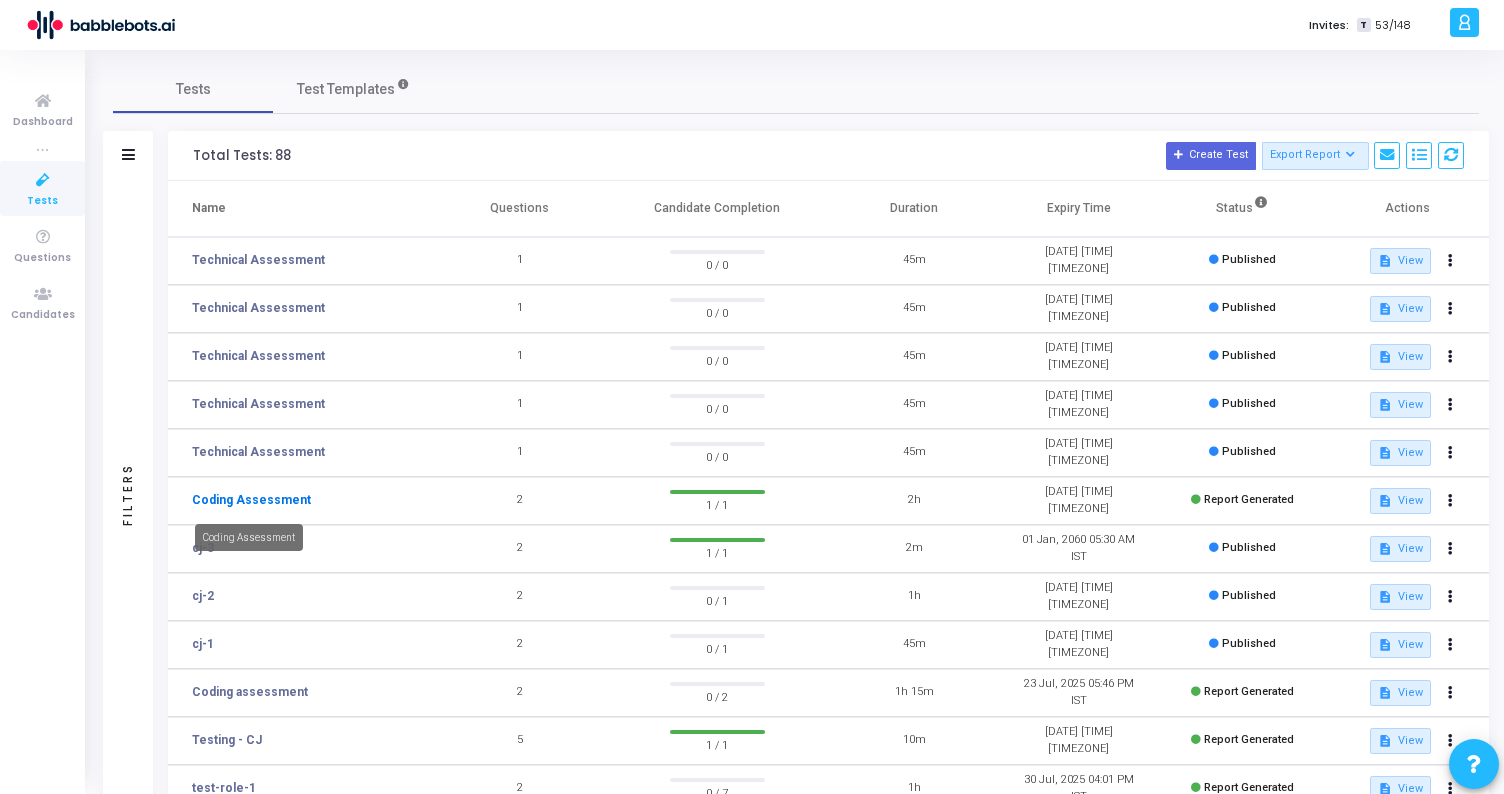 click on "Coding Assessment" 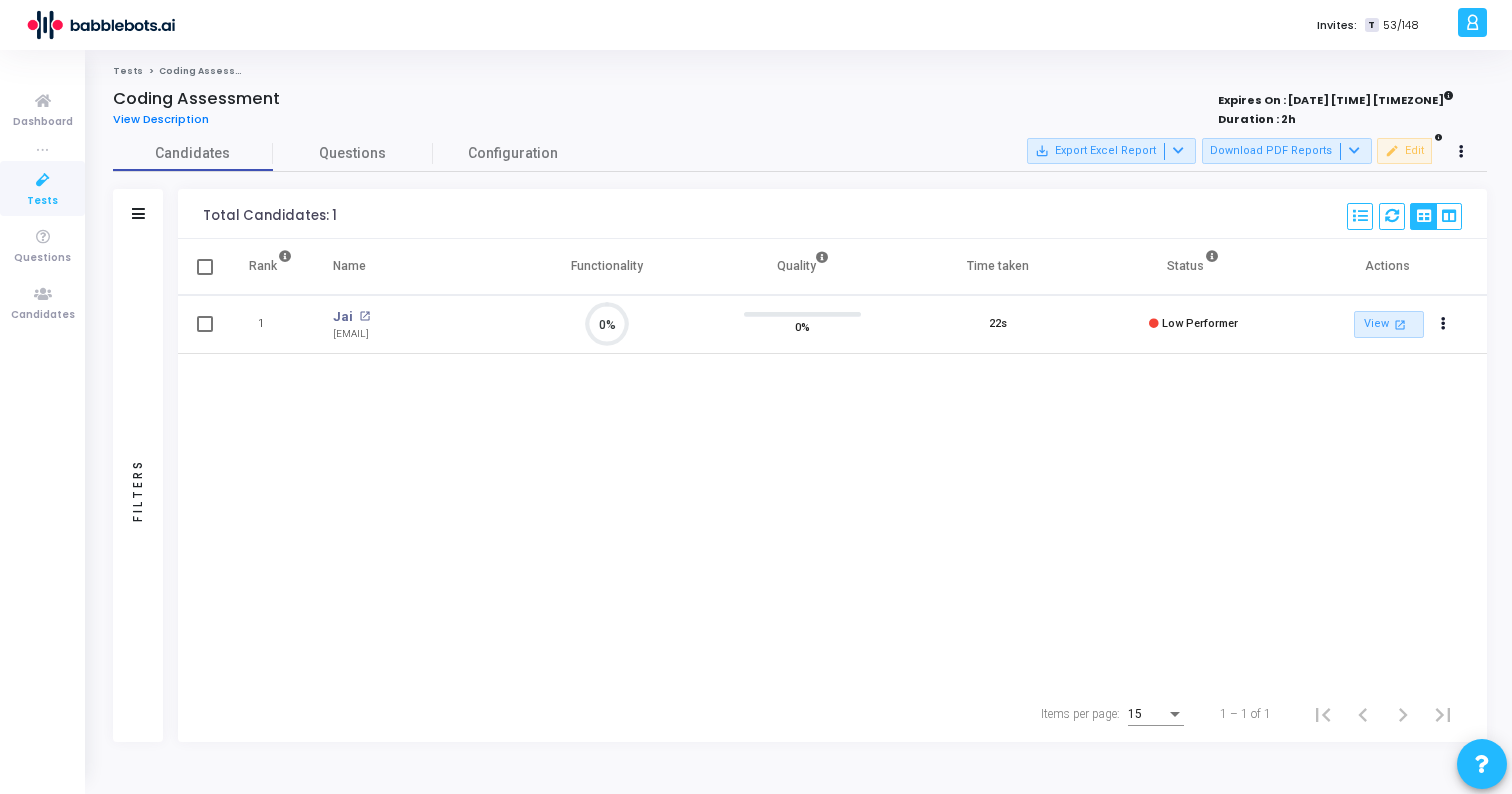 scroll, scrollTop: 9, scrollLeft: 9, axis: both 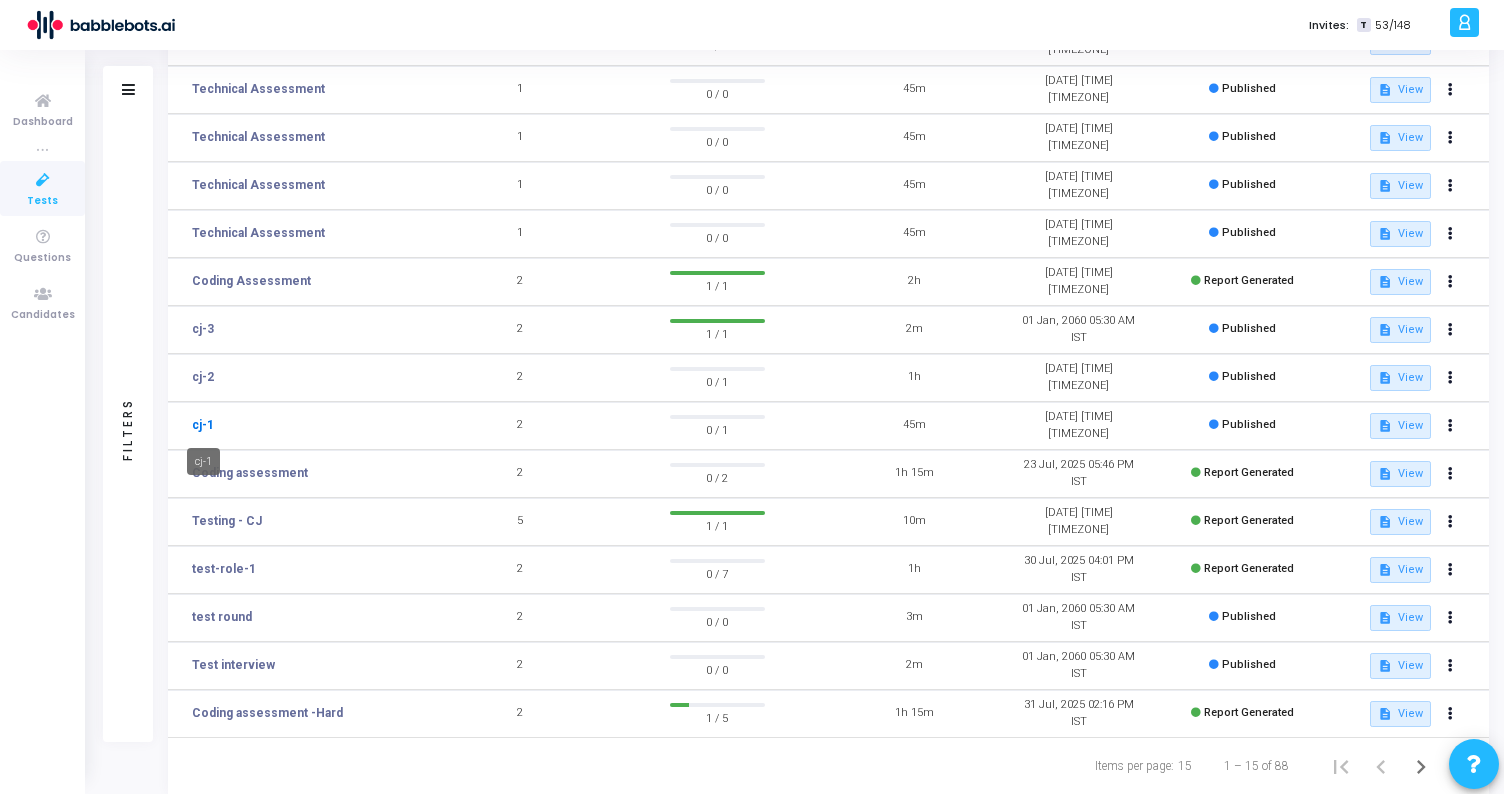 click on "cj-1" 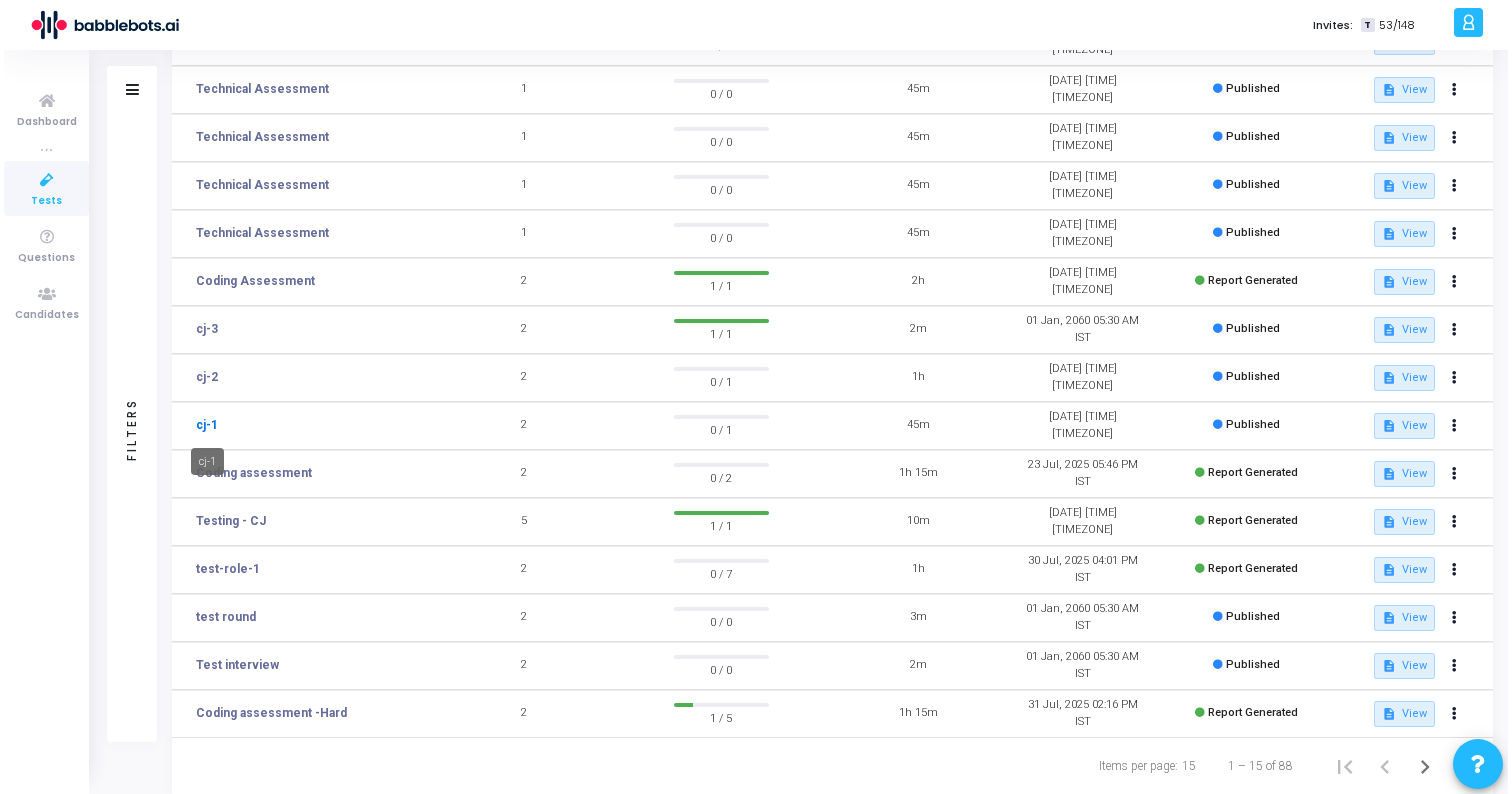scroll, scrollTop: 0, scrollLeft: 0, axis: both 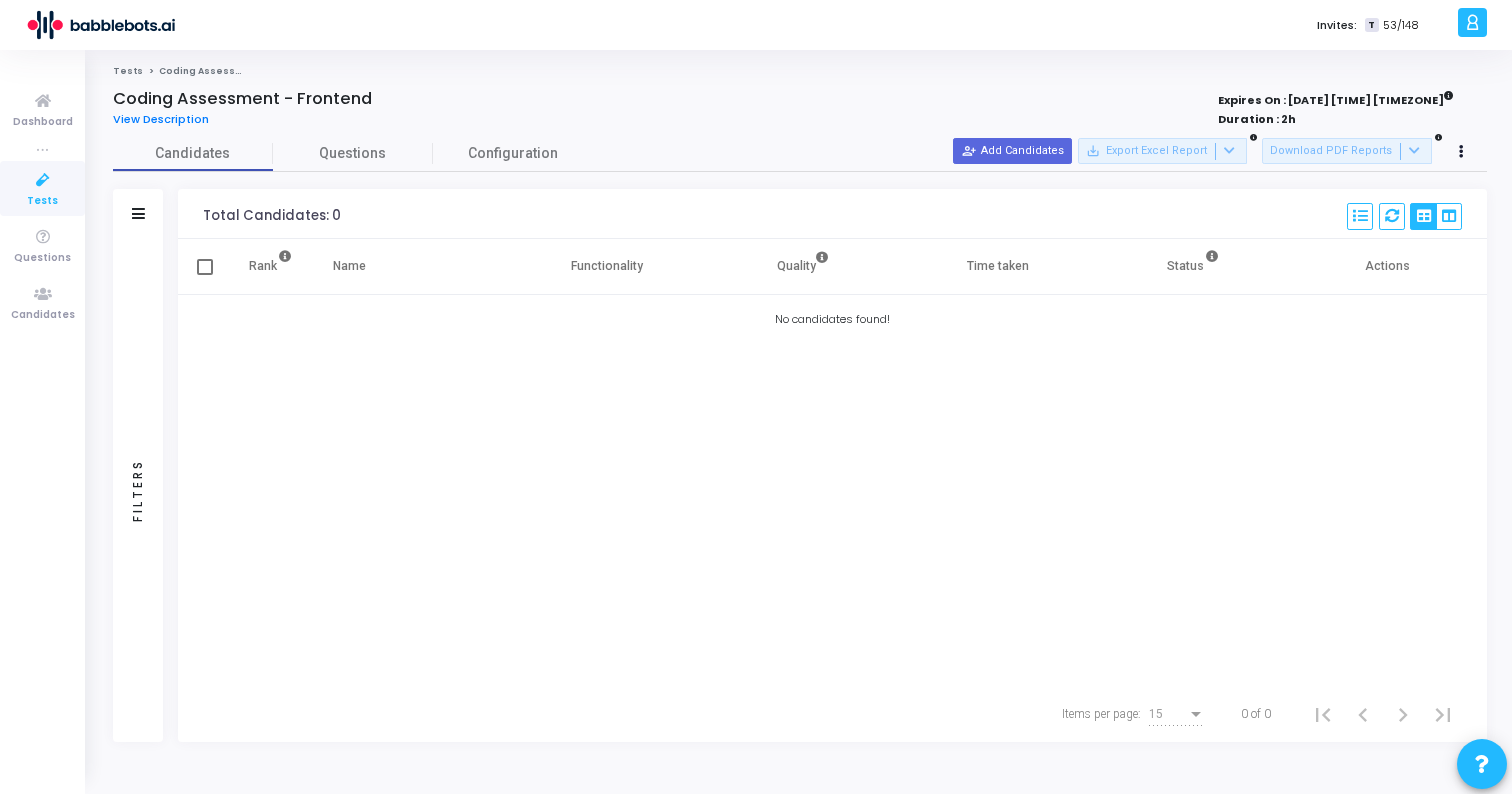click at bounding box center [43, 180] 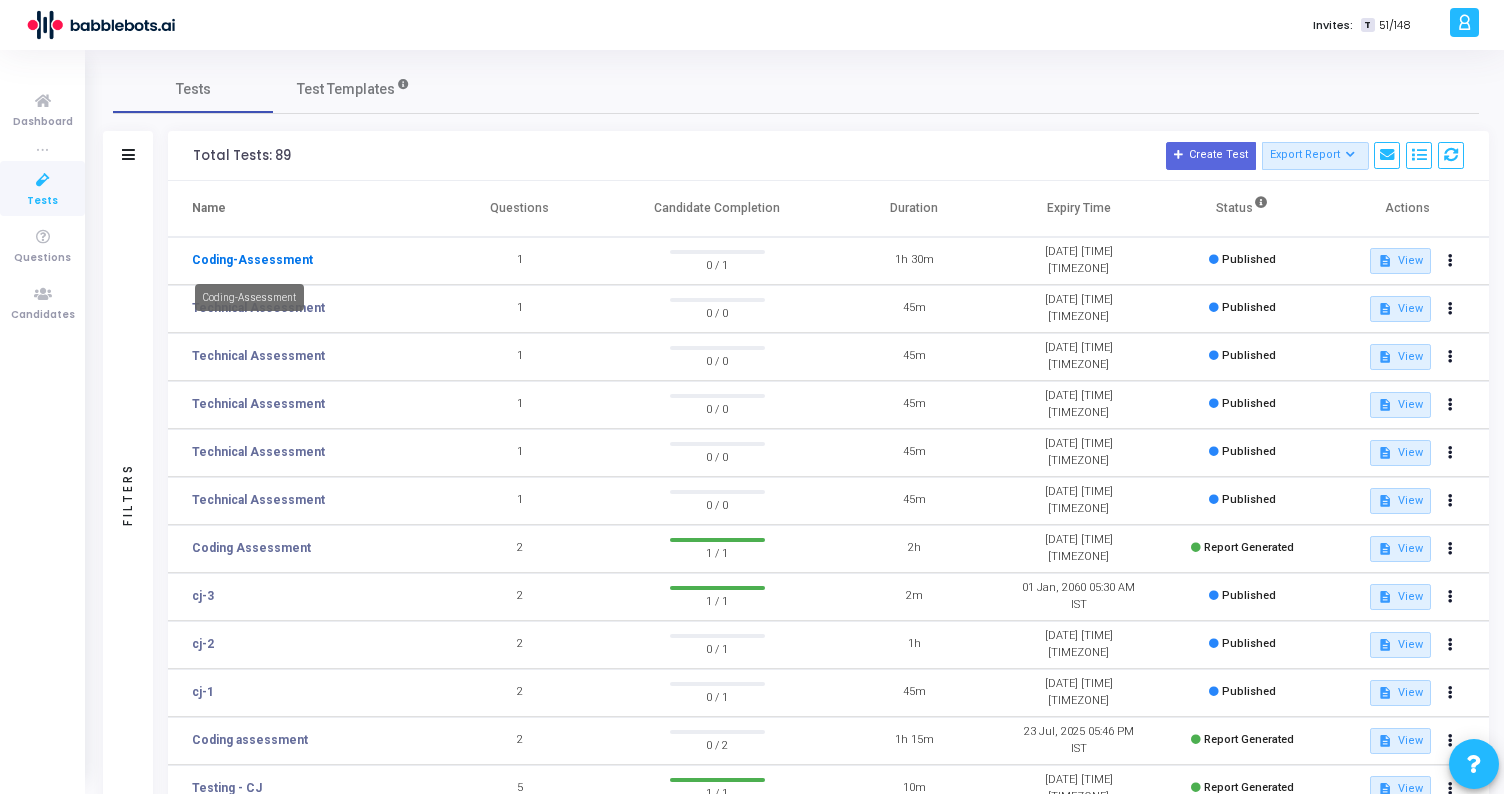 click on "Coding-Assessment" at bounding box center (252, 260) 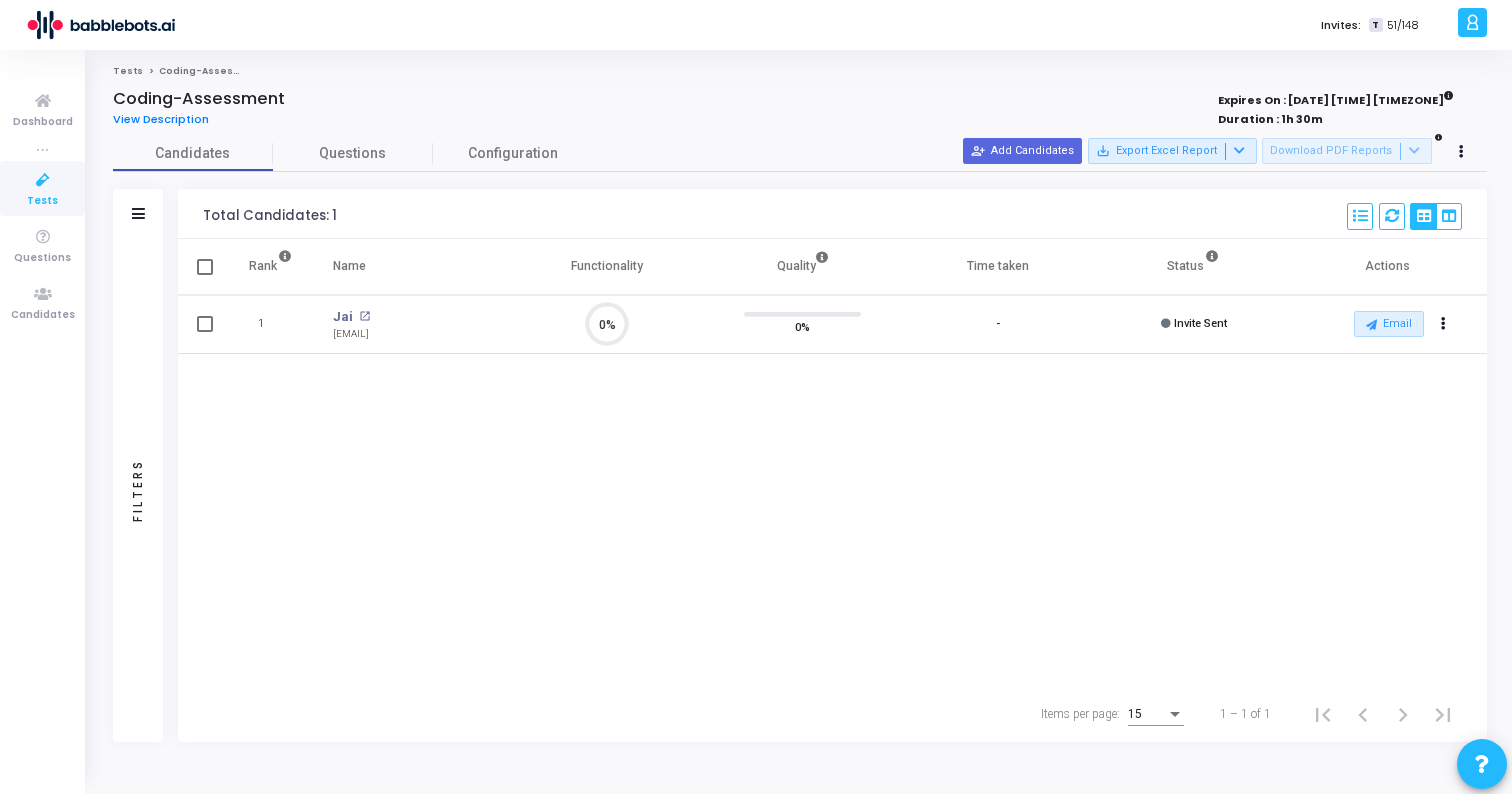 scroll, scrollTop: 9, scrollLeft: 9, axis: both 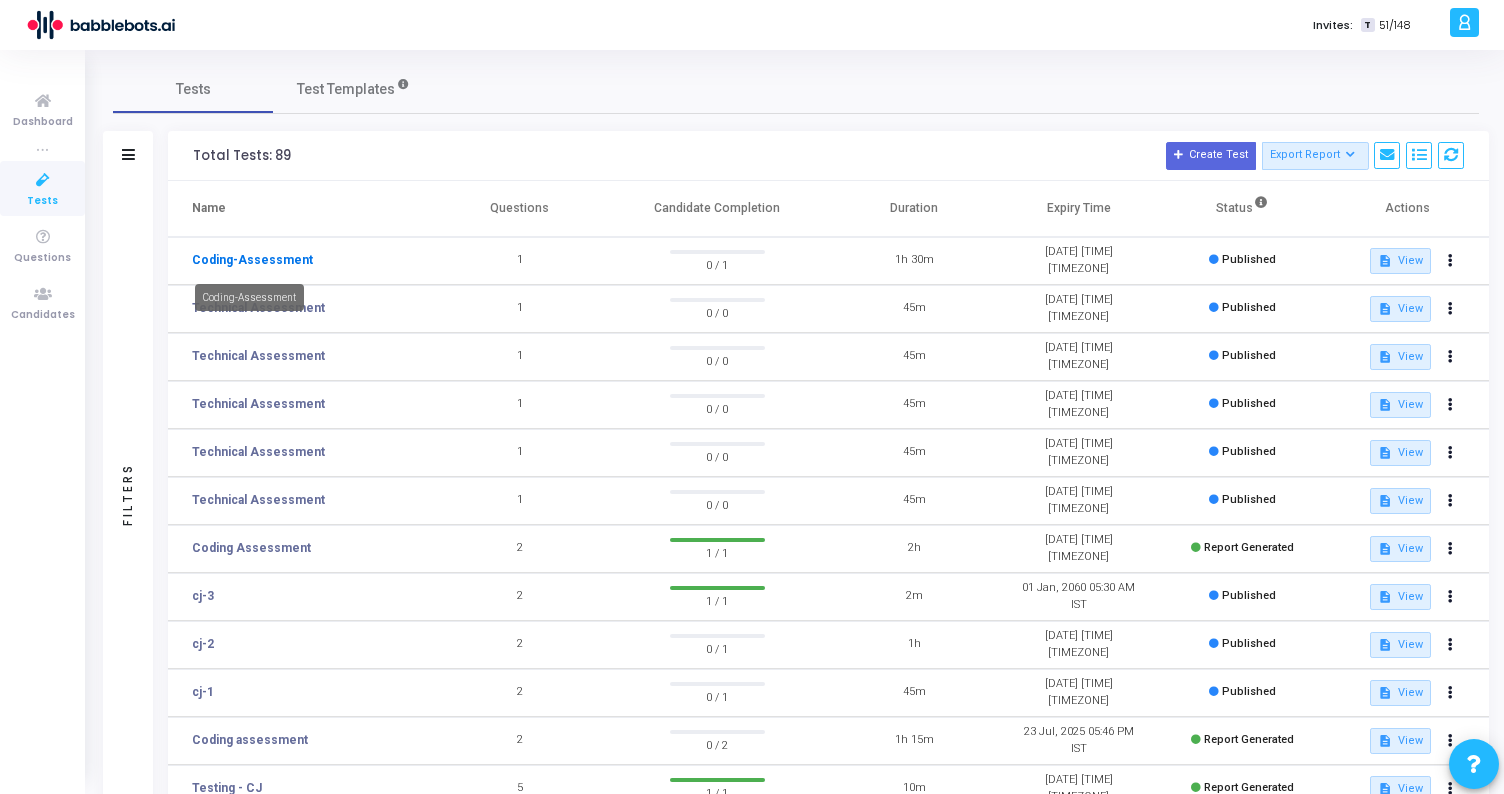 click on "Coding-Assessment" at bounding box center (252, 260) 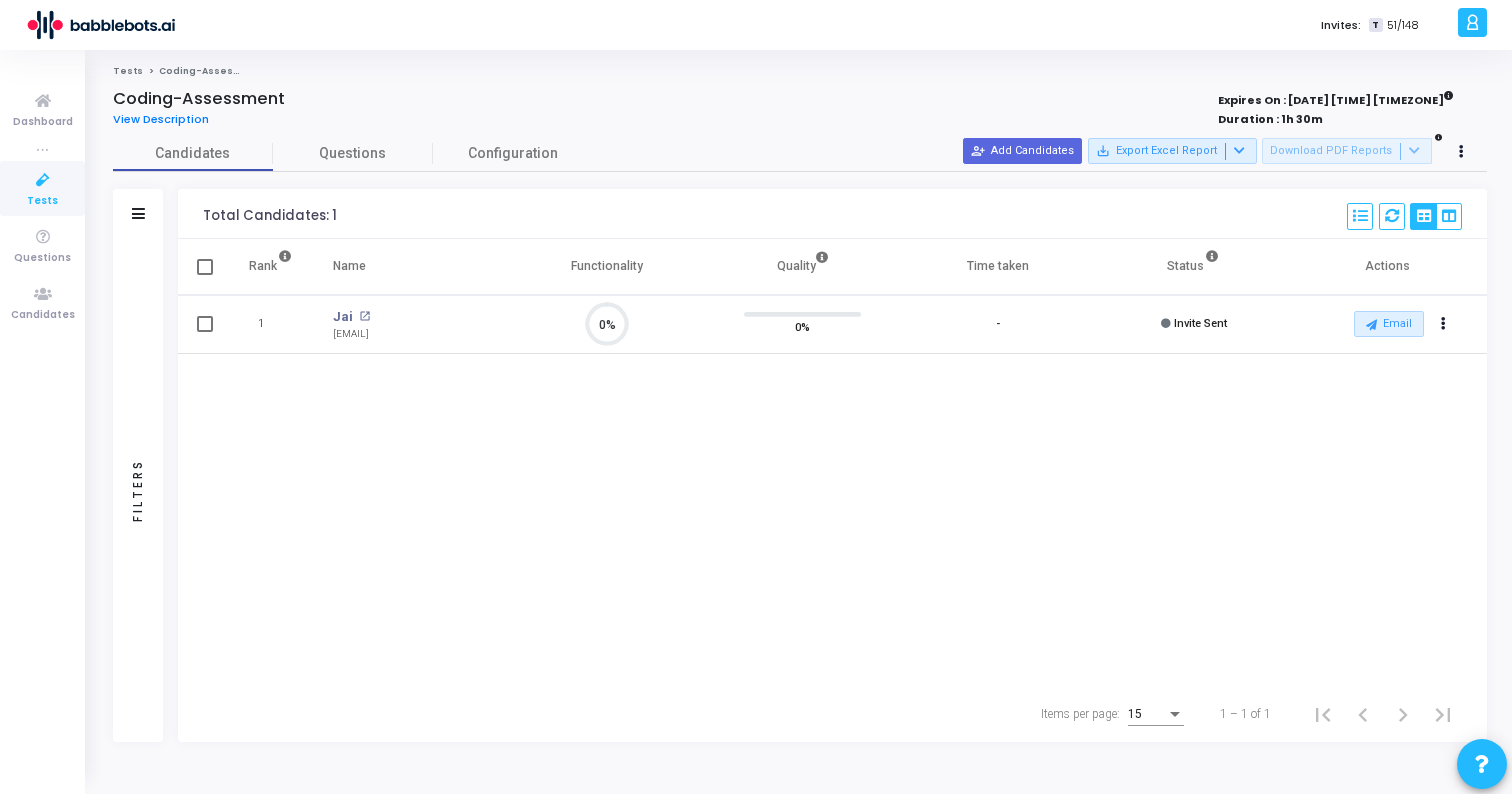 scroll, scrollTop: 9, scrollLeft: 9, axis: both 